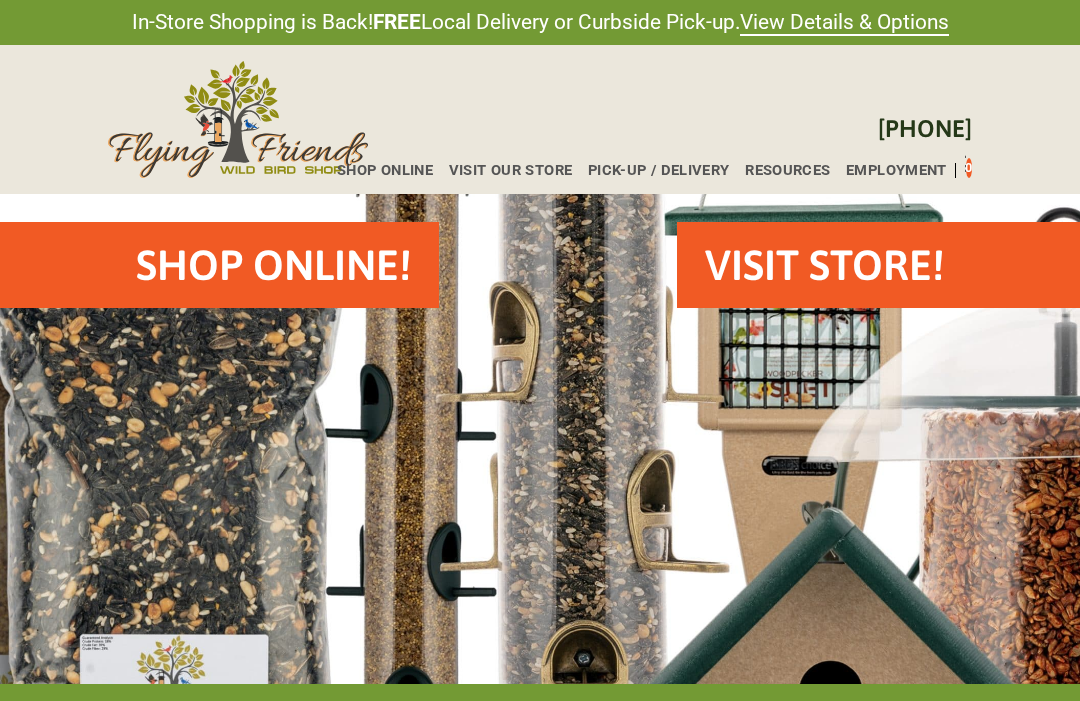 scroll, scrollTop: 0, scrollLeft: 0, axis: both 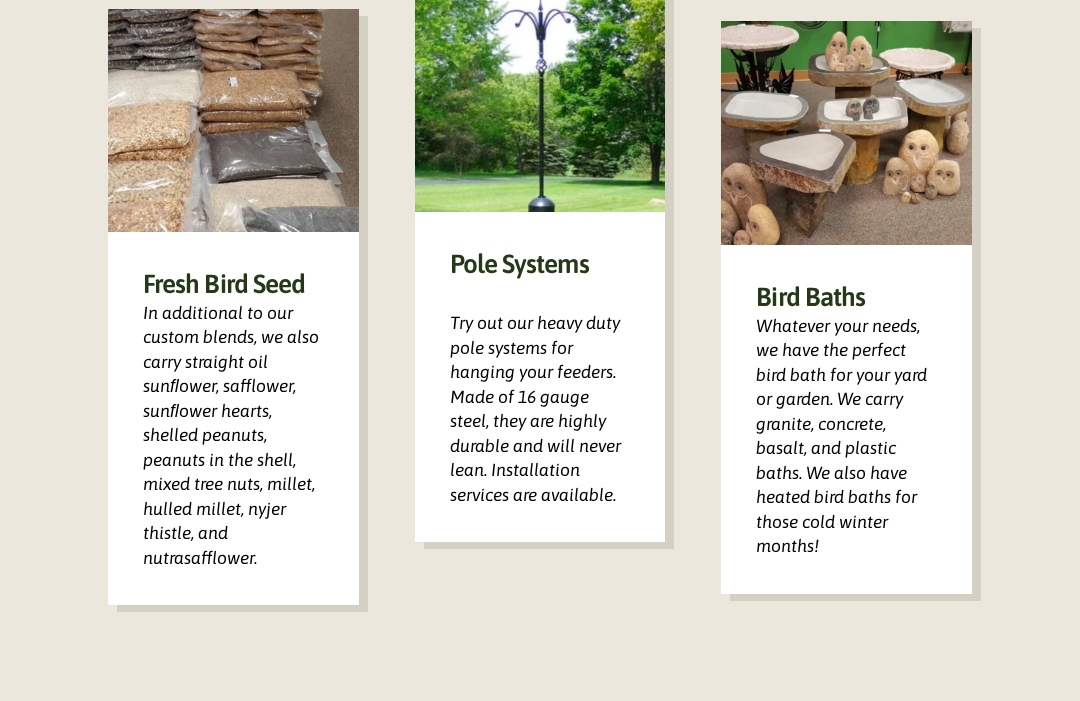 click on "Bird Baths" at bounding box center [846, 297] 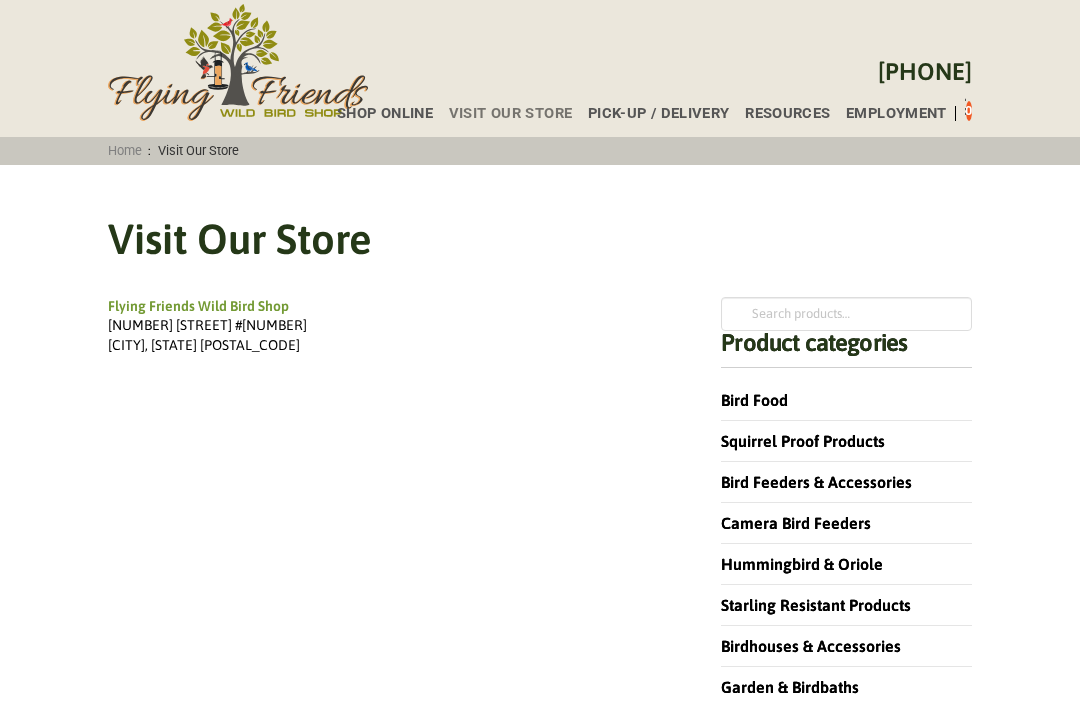 scroll, scrollTop: 0, scrollLeft: 0, axis: both 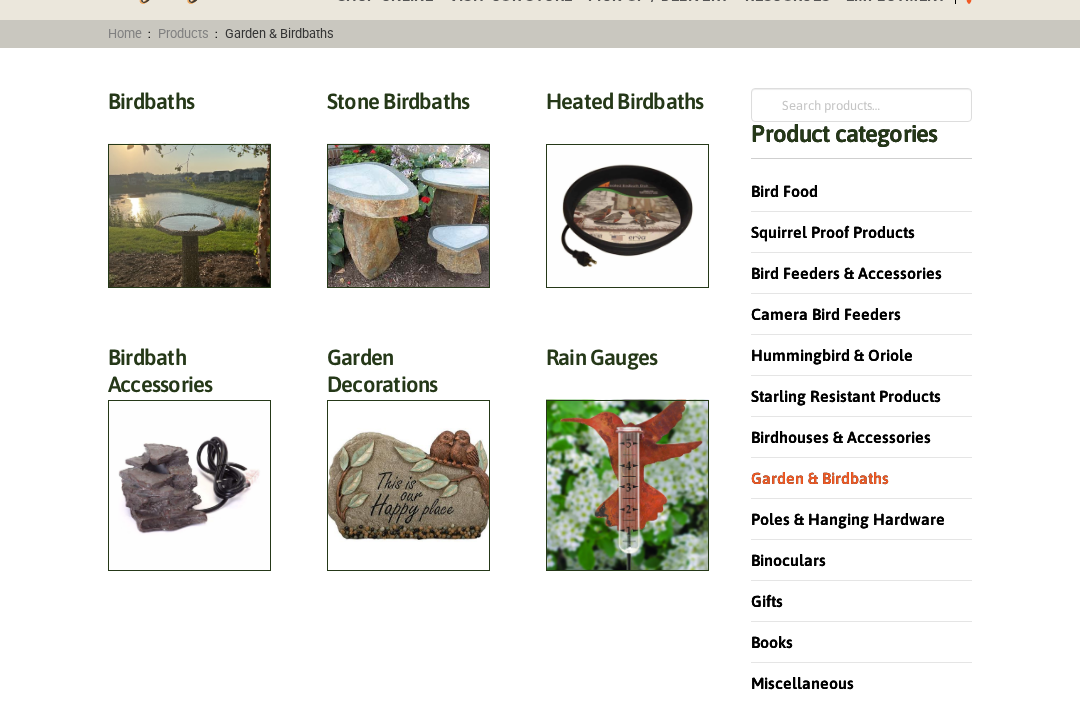 click on "Stone Birdbaths  (12)" at bounding box center [408, 106] 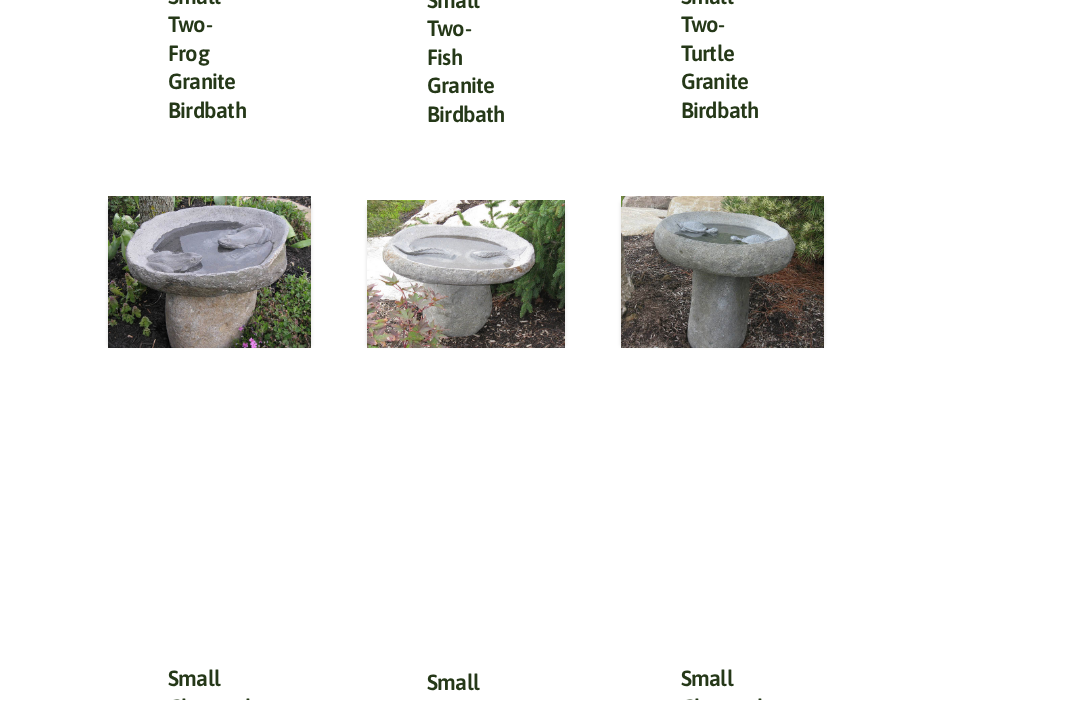 scroll, scrollTop: 978, scrollLeft: 0, axis: vertical 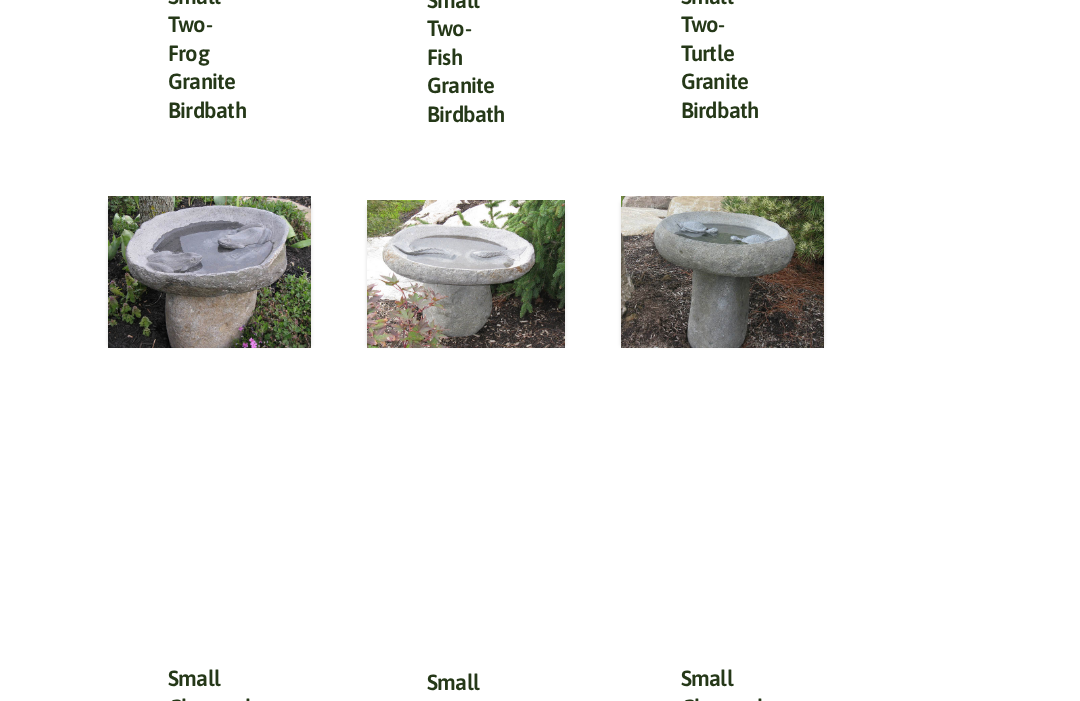 click on "Small Two-Turtle Granite Birdbath" at bounding box center [720, 53] 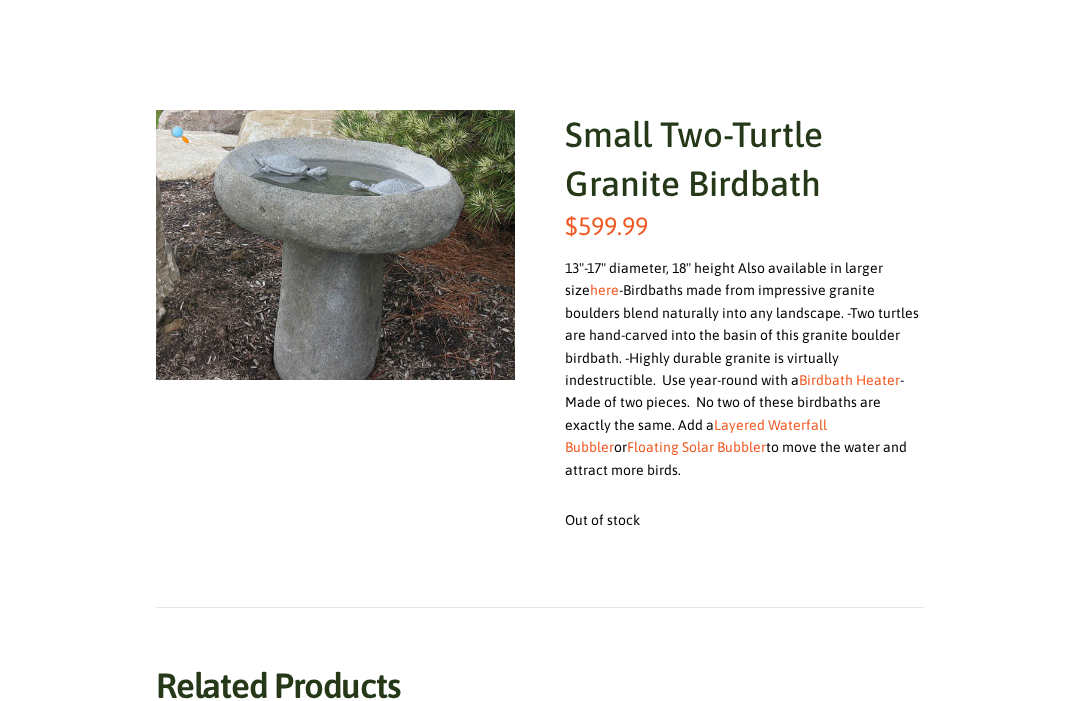 scroll, scrollTop: 237, scrollLeft: 0, axis: vertical 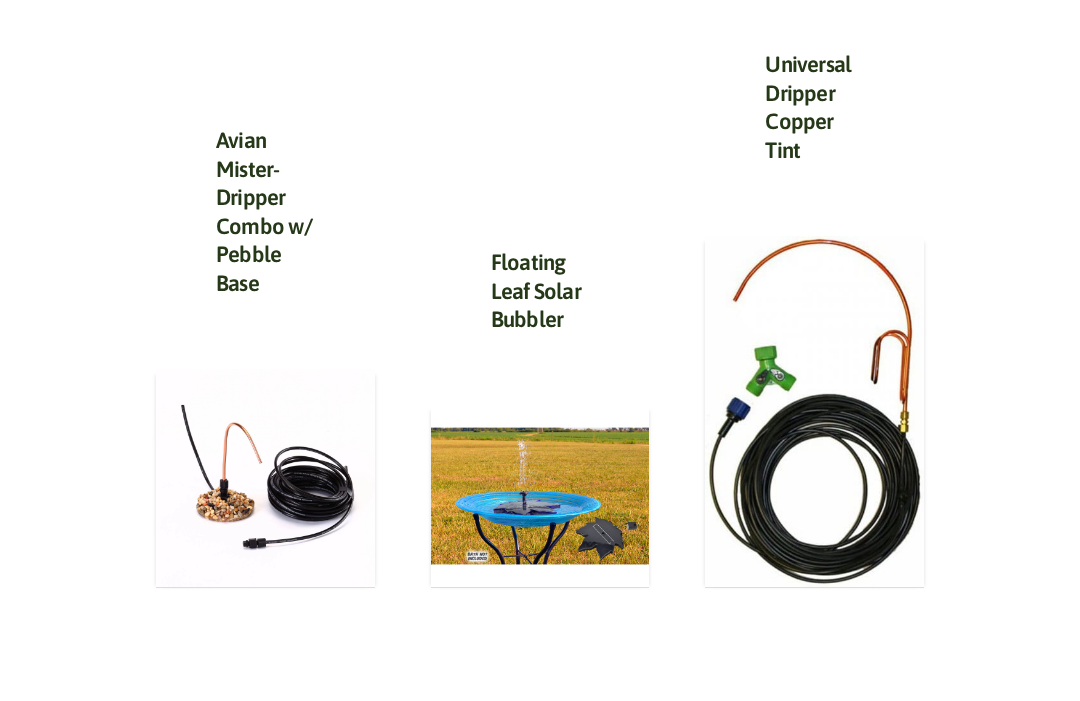 click on "Avian Mister-Dripper Combo w/ Pebble Base" at bounding box center (264, 211) 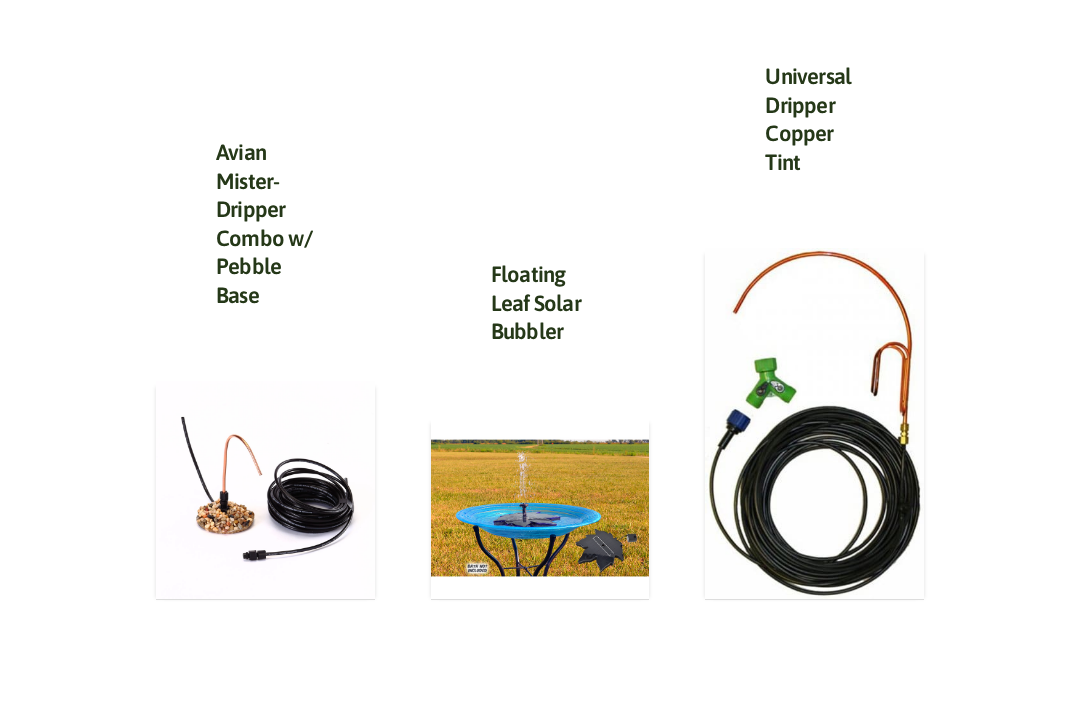scroll, scrollTop: 870, scrollLeft: 0, axis: vertical 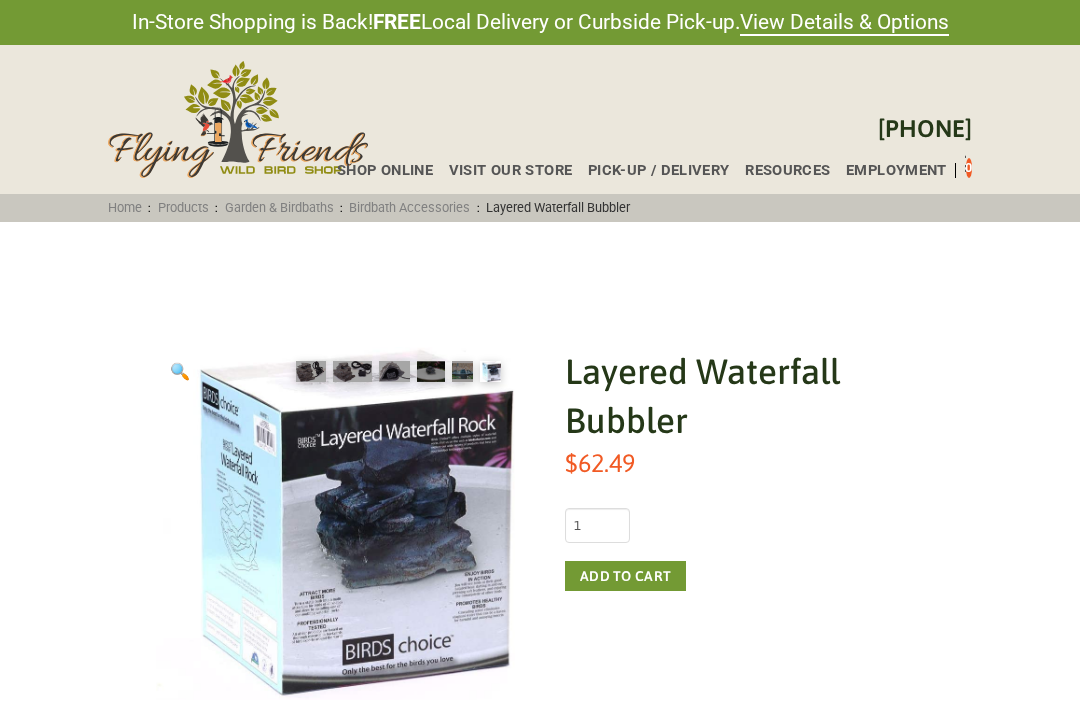 click on "Shop Online" at bounding box center [385, 170] 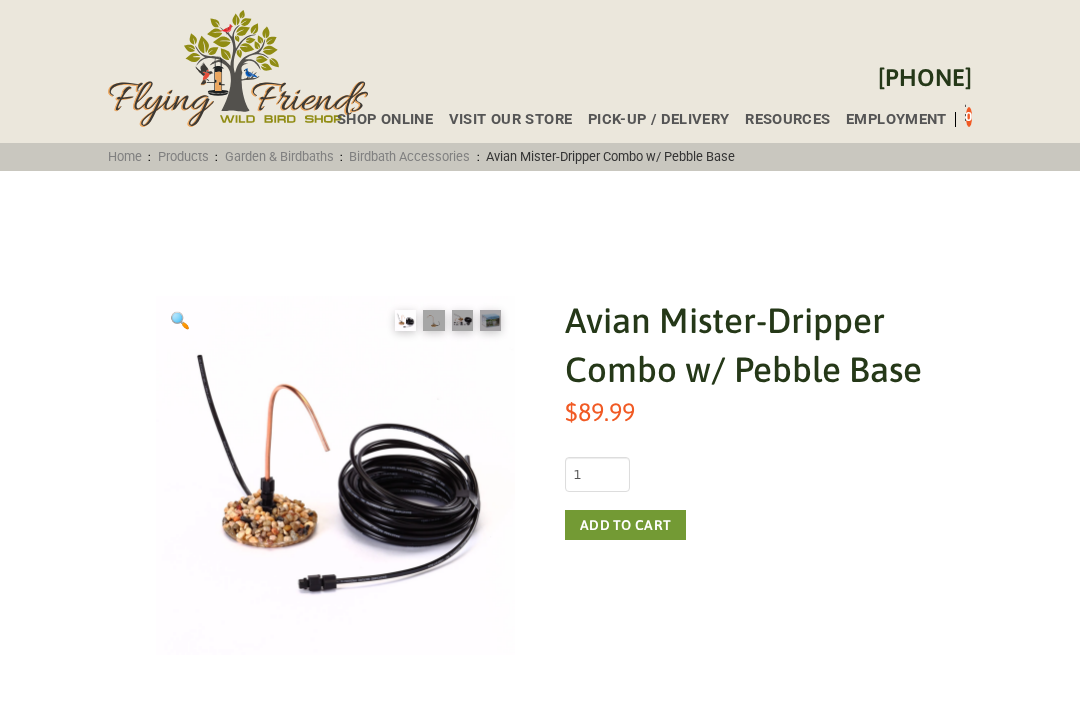 scroll, scrollTop: 54, scrollLeft: 0, axis: vertical 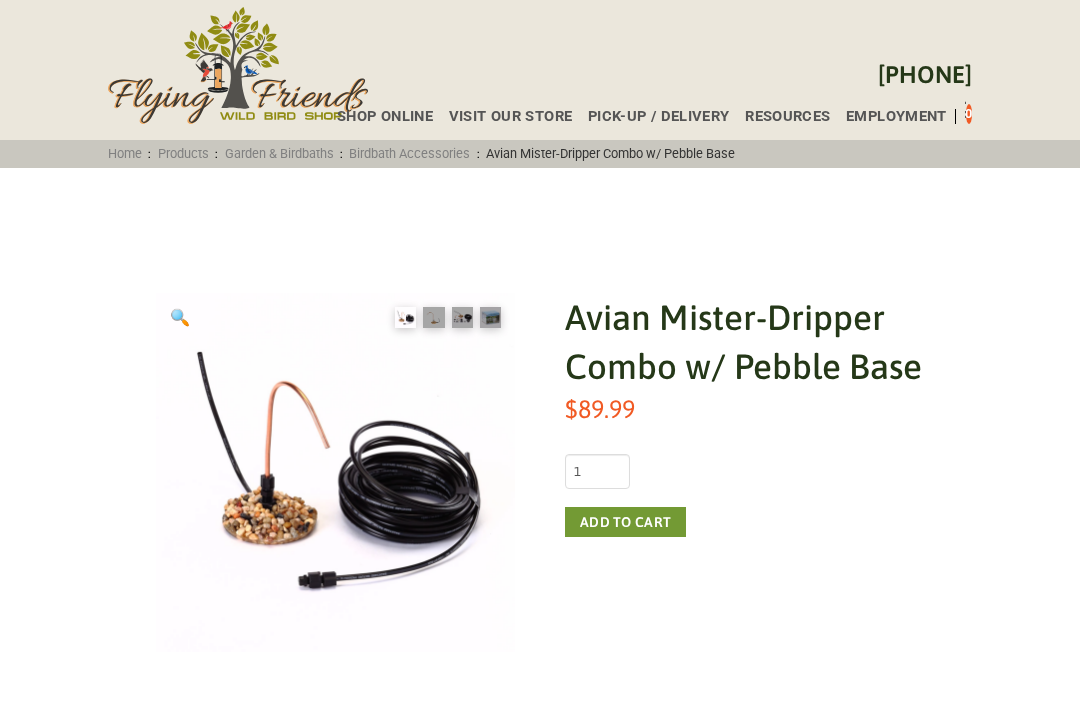 click at bounding box center (434, 317) 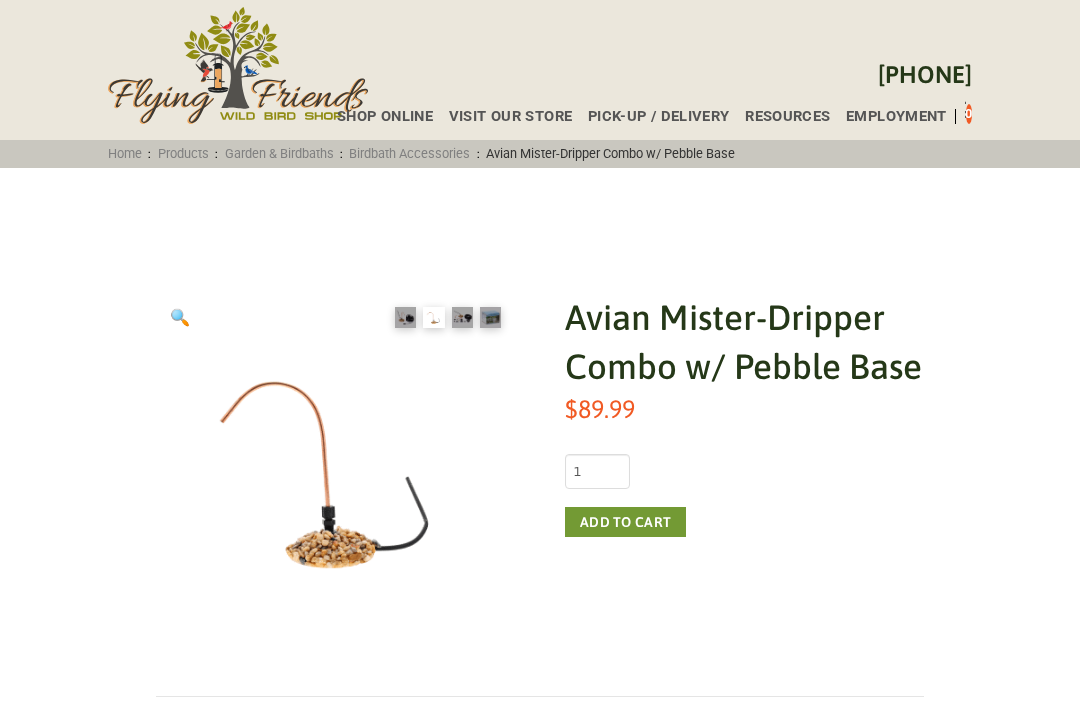 click at bounding box center [462, 317] 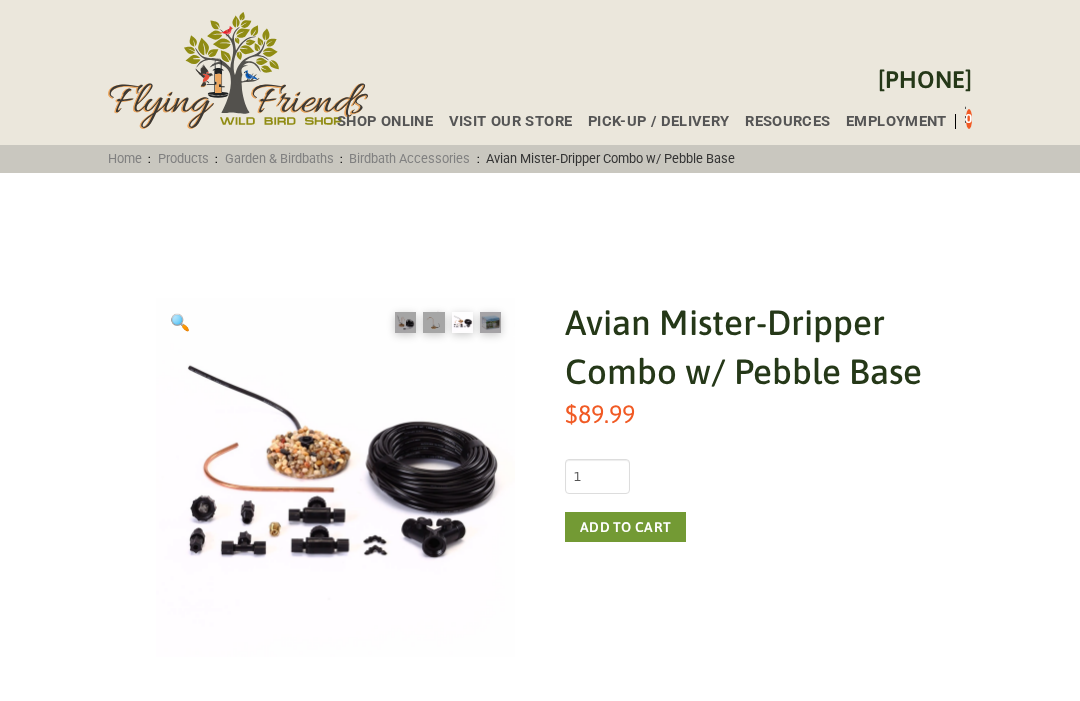 scroll, scrollTop: 0, scrollLeft: 0, axis: both 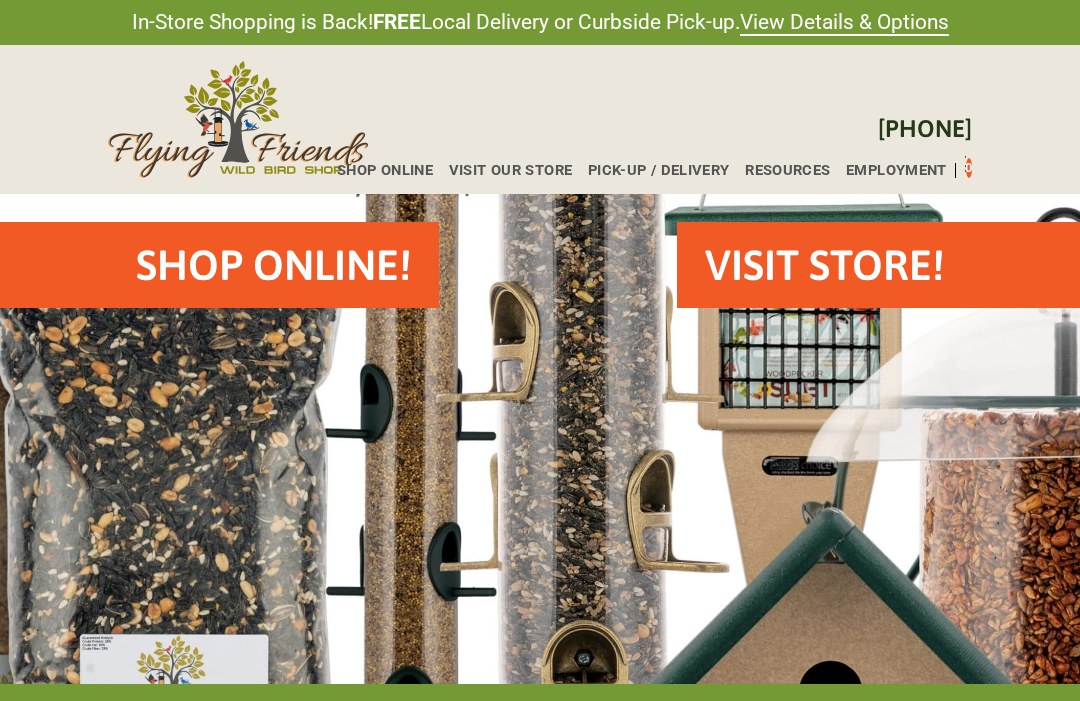 click on "Shop Online!" at bounding box center (273, 265) 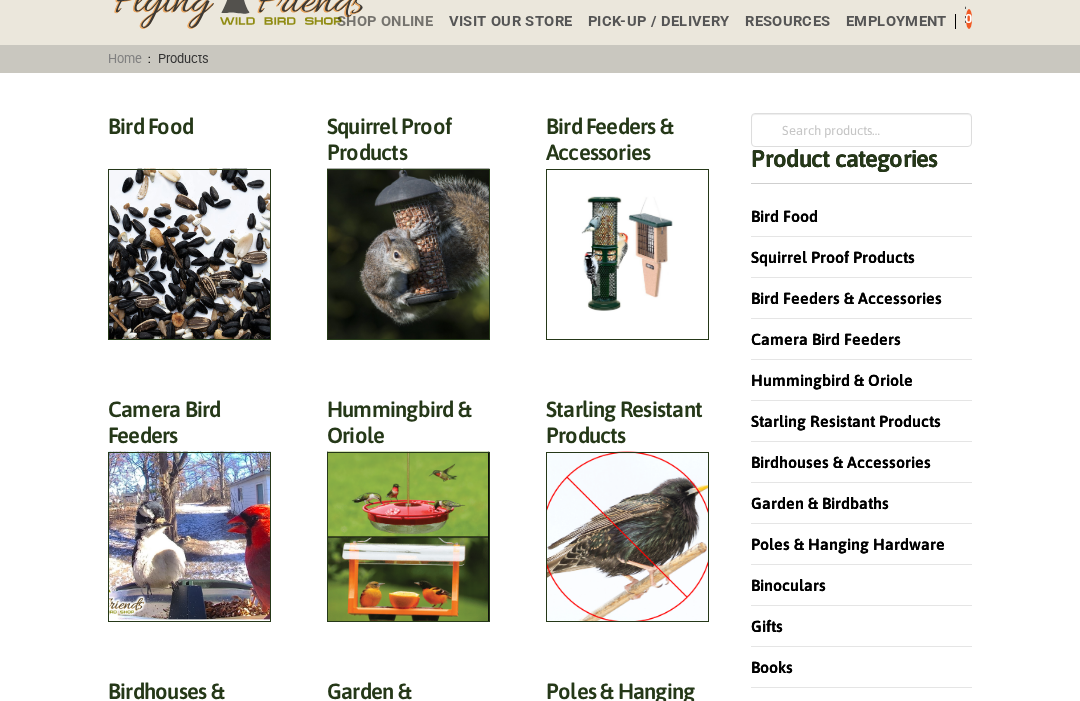 scroll, scrollTop: 156, scrollLeft: 0, axis: vertical 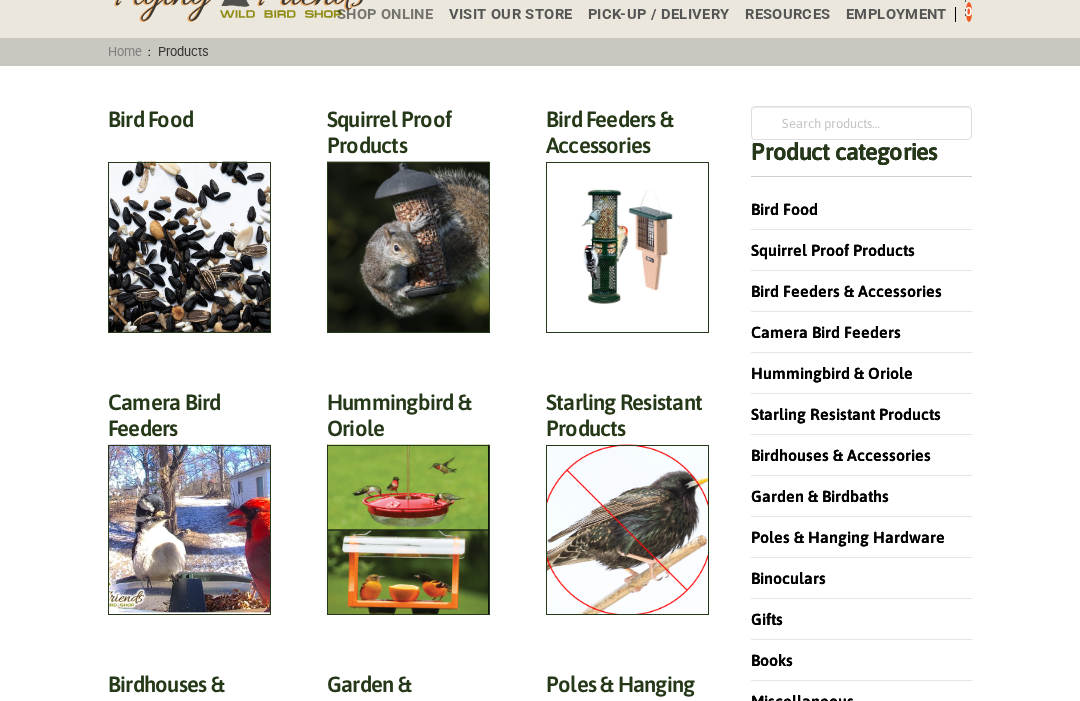 click on "Bird Feeders & Accessories  (172)" at bounding box center [627, 138] 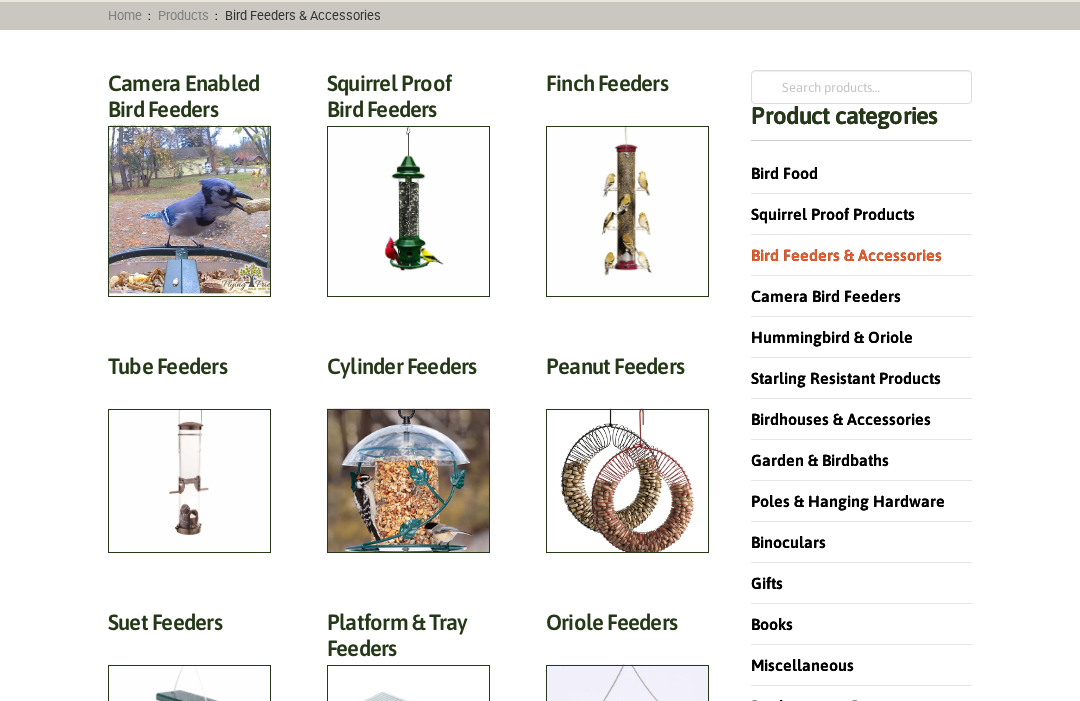 scroll, scrollTop: 192, scrollLeft: 0, axis: vertical 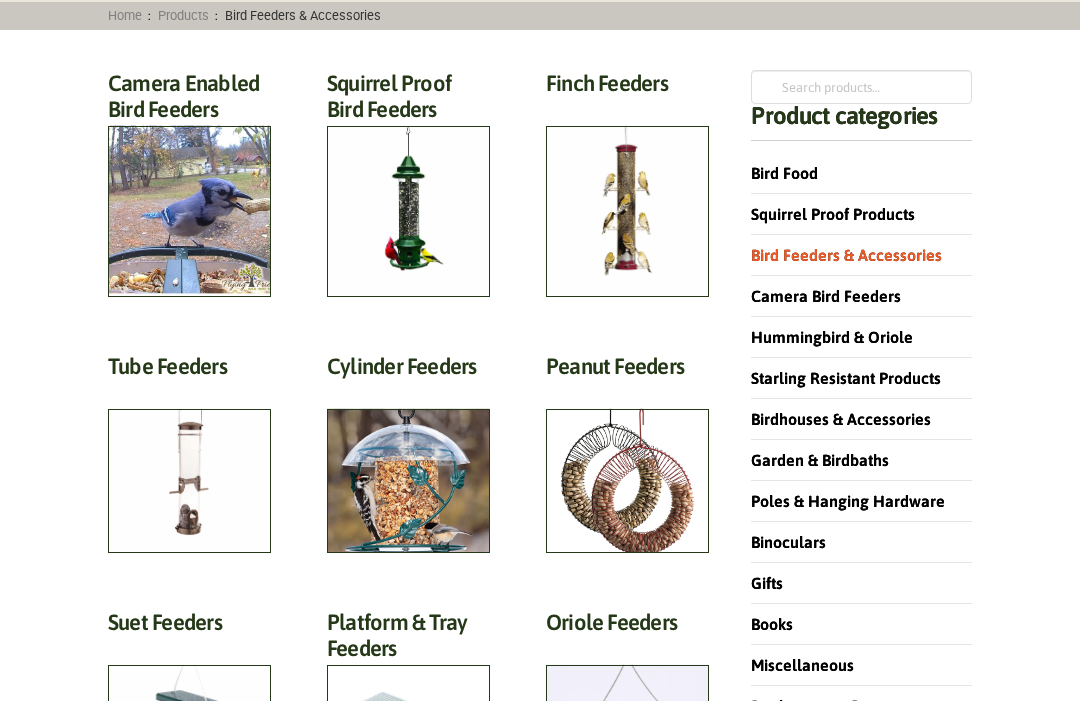 click on "Finch Feeders  (14)" at bounding box center [627, 88] 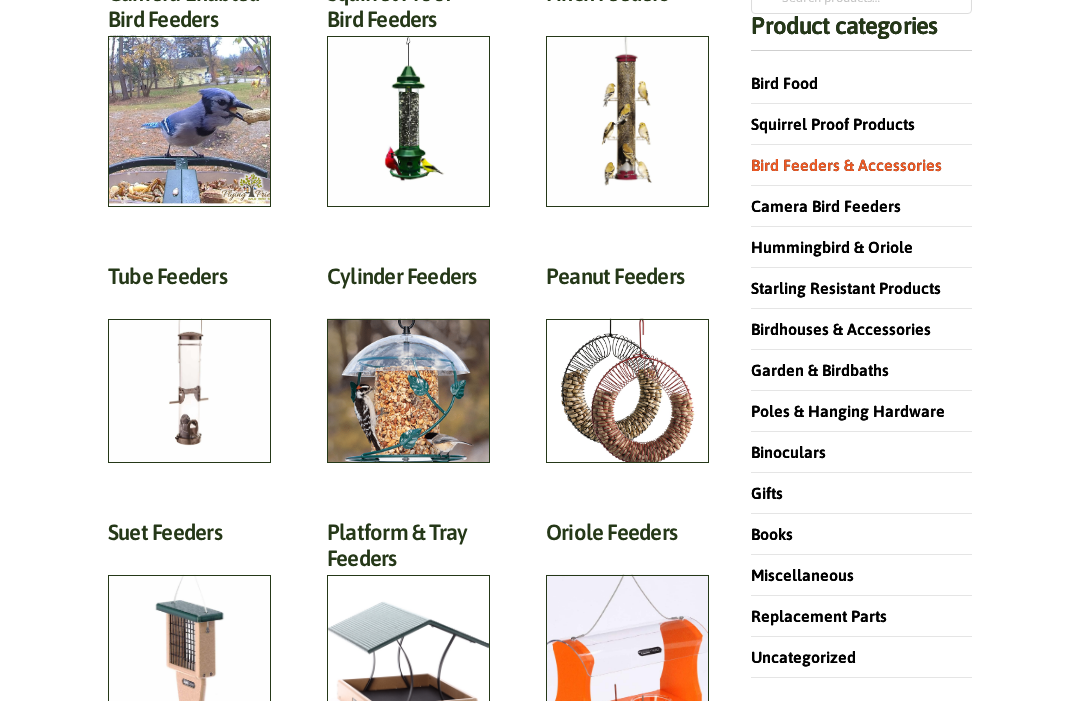 scroll, scrollTop: 281, scrollLeft: 0, axis: vertical 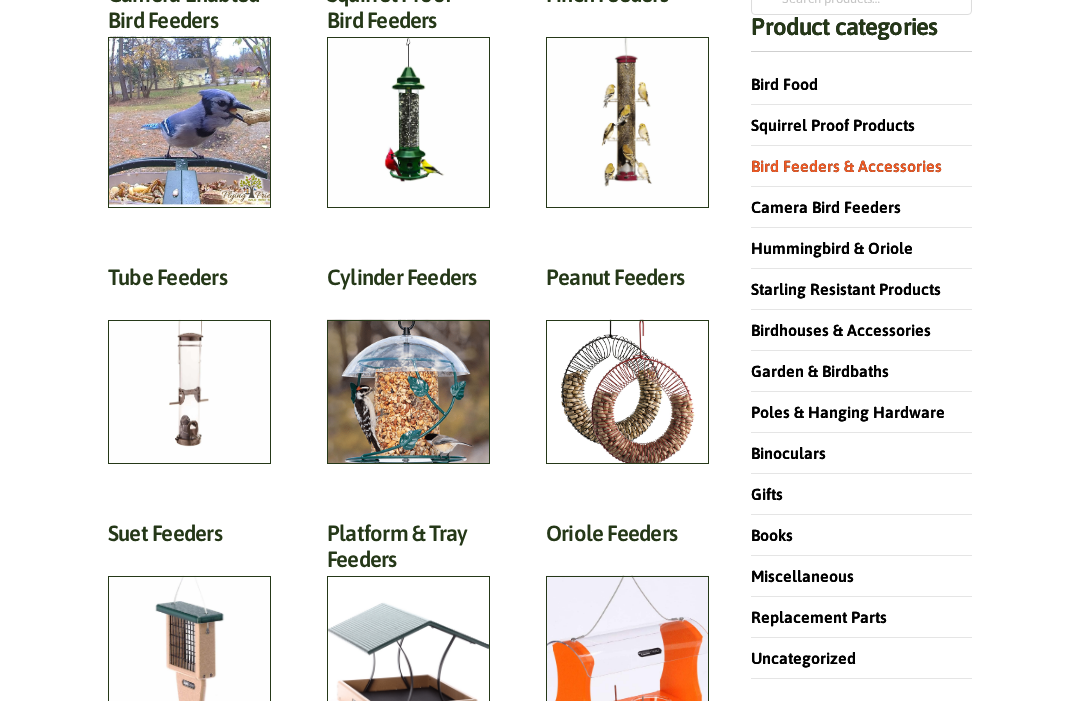 click on "Cylinder Feeders  (5)" at bounding box center [408, 282] 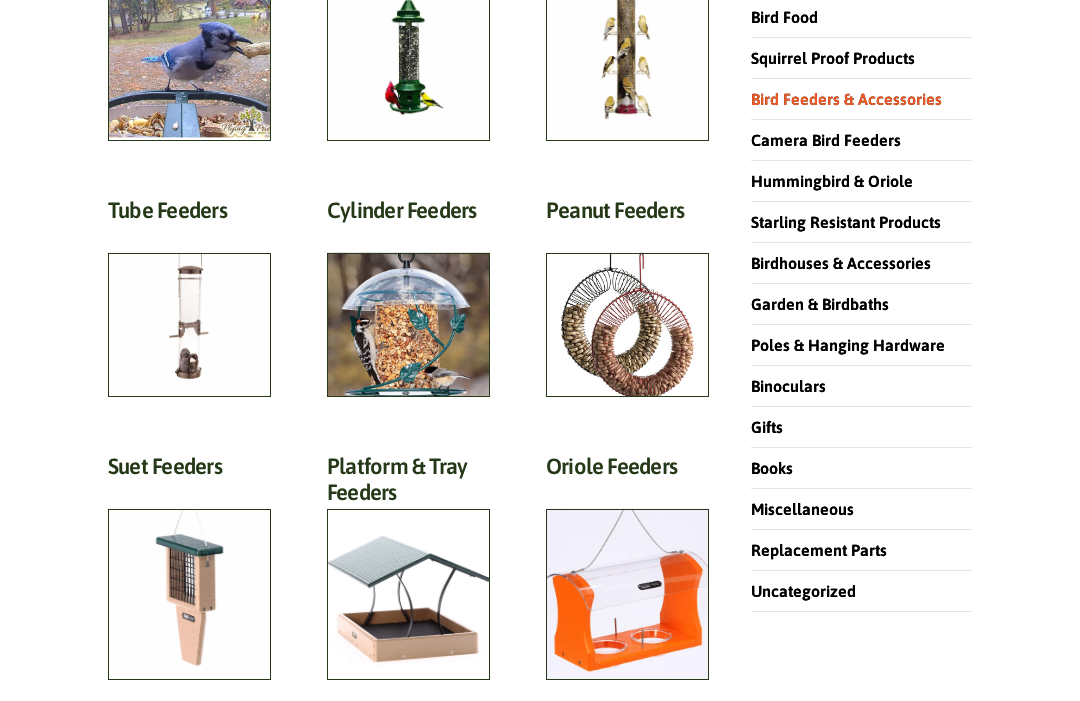 click on "In-Store Shopping is Back!   FREE  Local Delivery or Curbside Pick-up.  View Details & Options
Shop Online Visit Our Store Pick-up / Delivery Resources Employment 0 815.893.6889
Home  :  Products  :  Bird Feeders & Accessories
Camera Enabled Bird Feeders  (2)
Squirrel Proof Bird Feeders  (10)
Finch Feeders  (14)
Tube Feeders  (9)
Cylinder Feeders  (5)
Peanut Feeders  (10)
Suet Feeders  (13)
Platform & Tray Feeders  (32)
Oriole Feeders  (7)
Hummingbird Feeders & Accessories  (21)
Feeder Accessories  (19)
Window Feeders  (15)
Bluebird Feeders  (5)
Squirrel Feeders  (3)
Misc Feeders  (4)
Decorative Feeders  (5)
Search for:" at bounding box center [540, 1048] 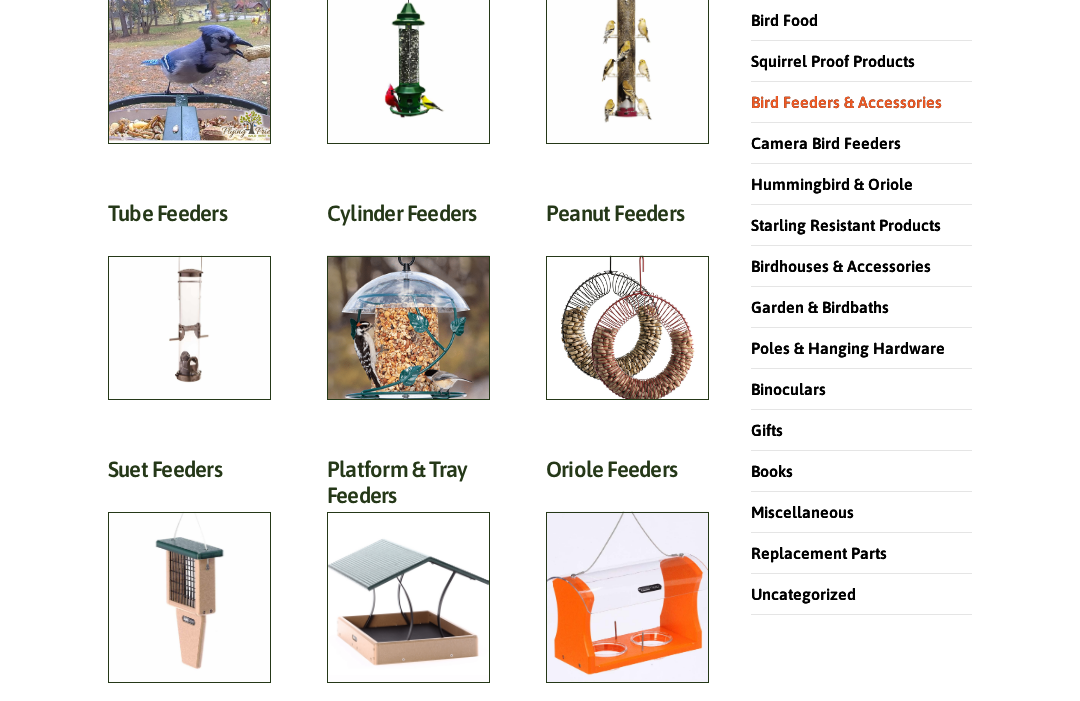 scroll, scrollTop: 345, scrollLeft: 0, axis: vertical 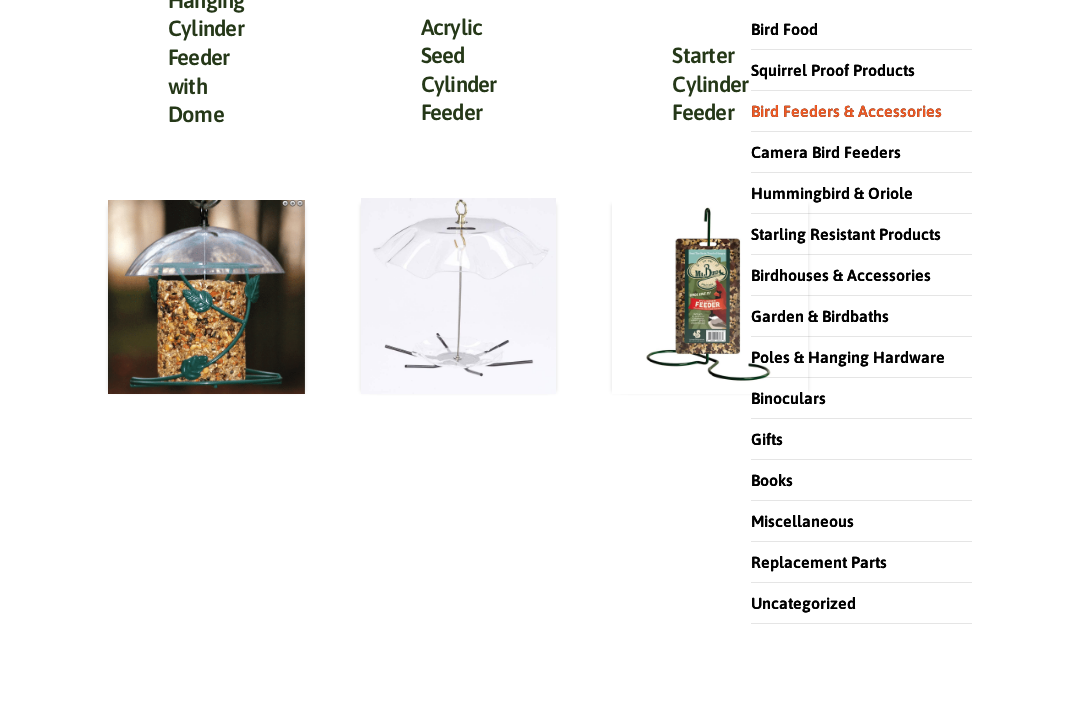 click on "Hanging Cylinder Feeder with Dome" at bounding box center (206, 57) 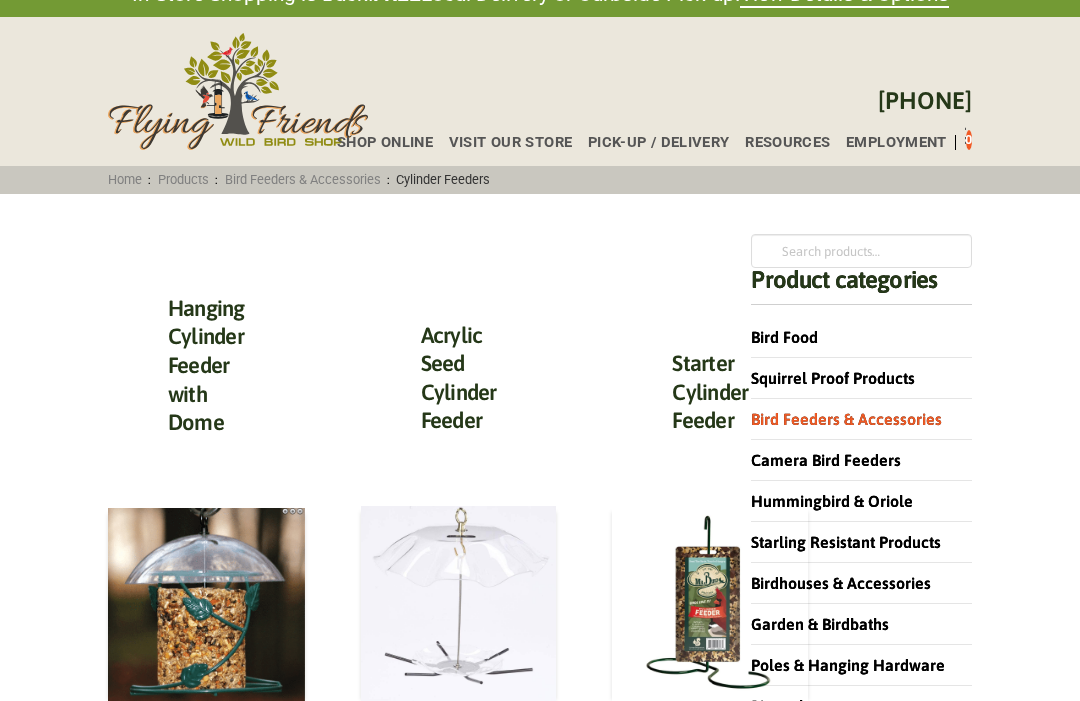 scroll, scrollTop: 0, scrollLeft: 0, axis: both 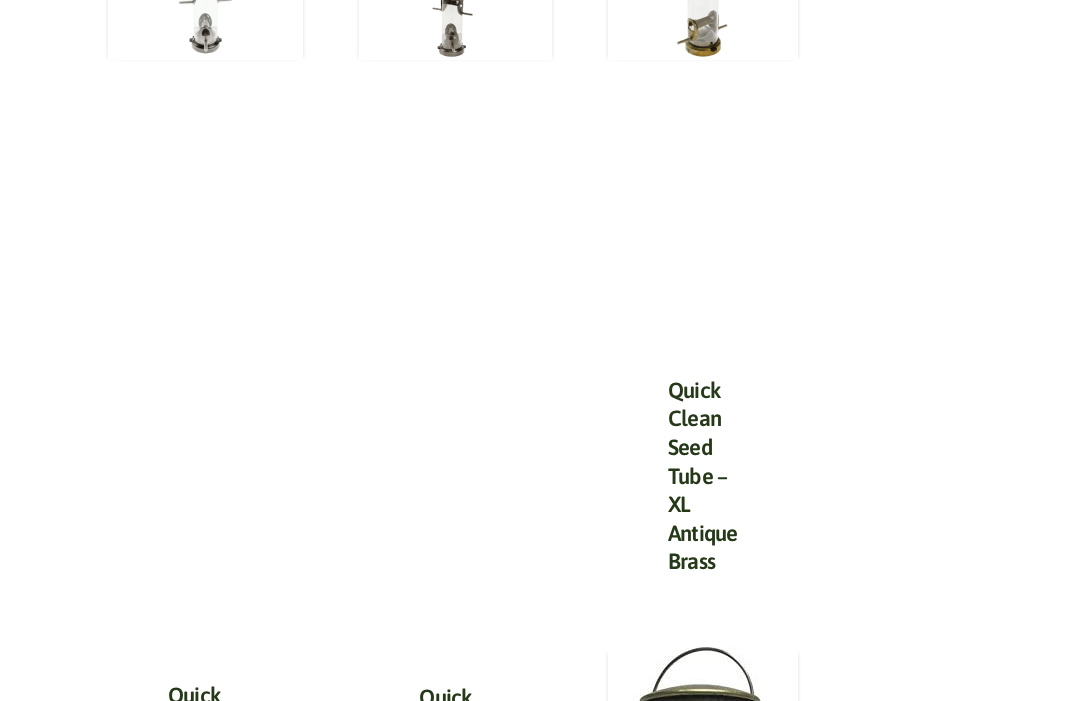 click on "Quick Clean Seed Tube – XL Spruce
$ 122.99
Add to cart" at bounding box center (703, -1374) 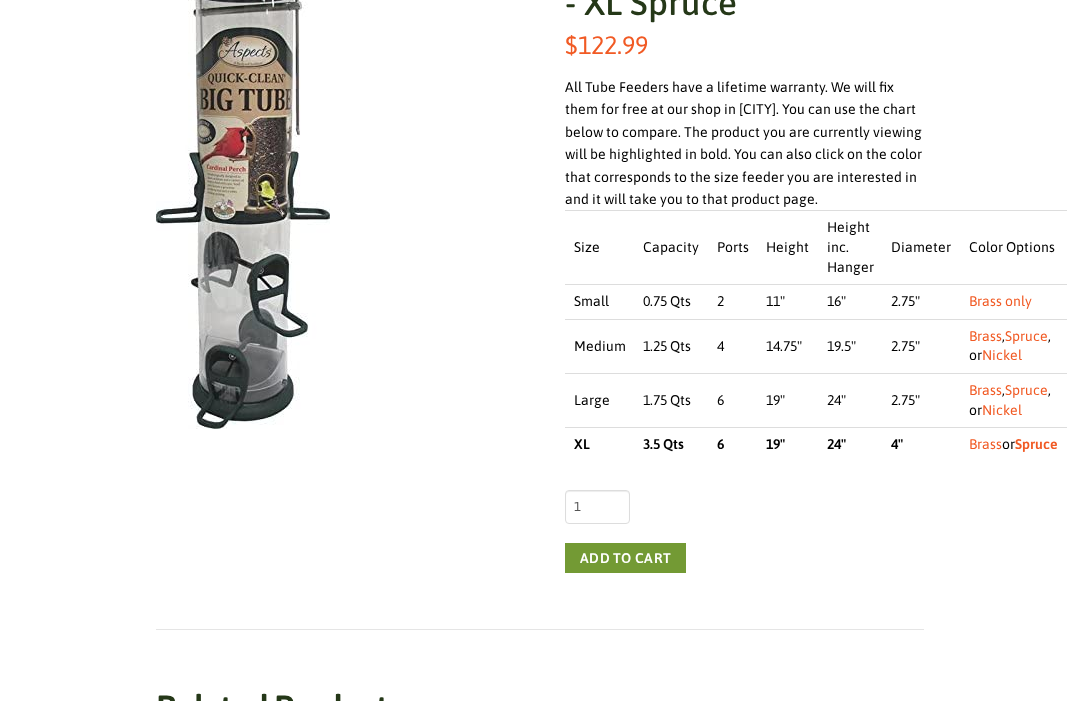 scroll, scrollTop: 418, scrollLeft: 0, axis: vertical 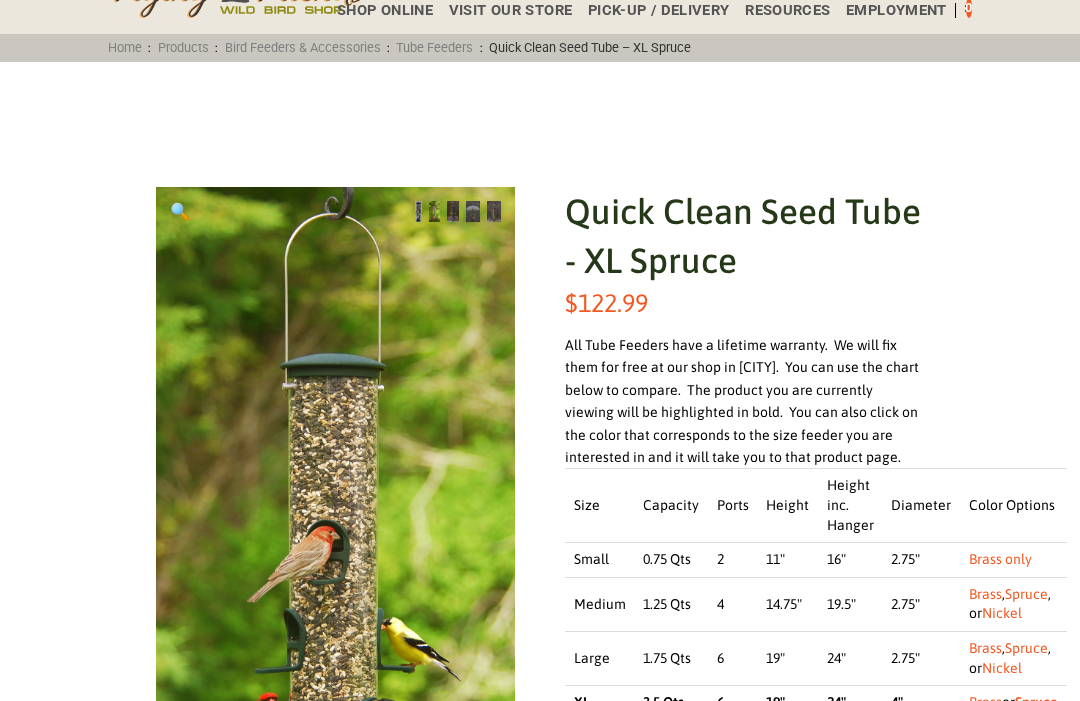 click at bounding box center [473, 212] 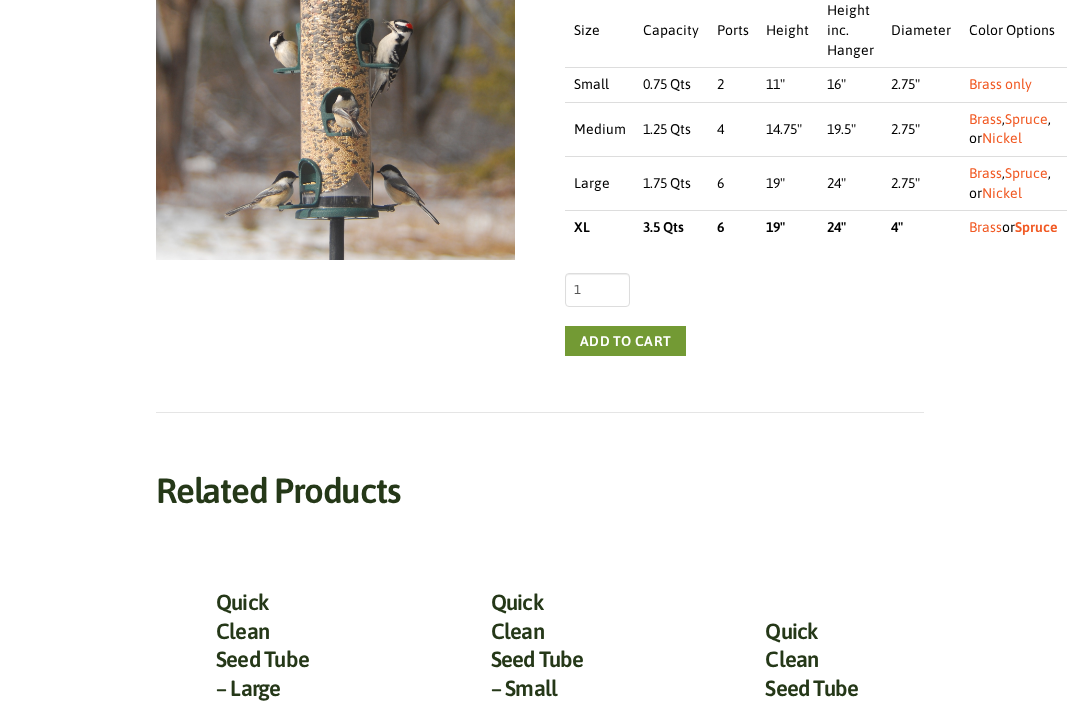scroll, scrollTop: 628, scrollLeft: 0, axis: vertical 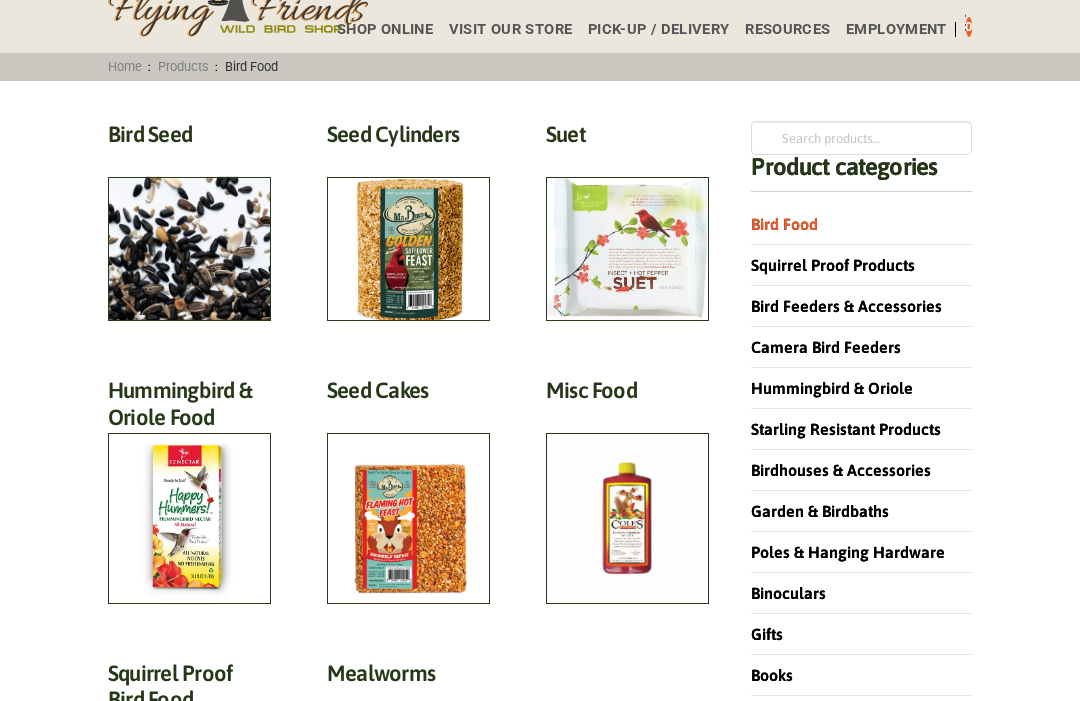 click on "Bird Seed  (30)" at bounding box center [189, 139] 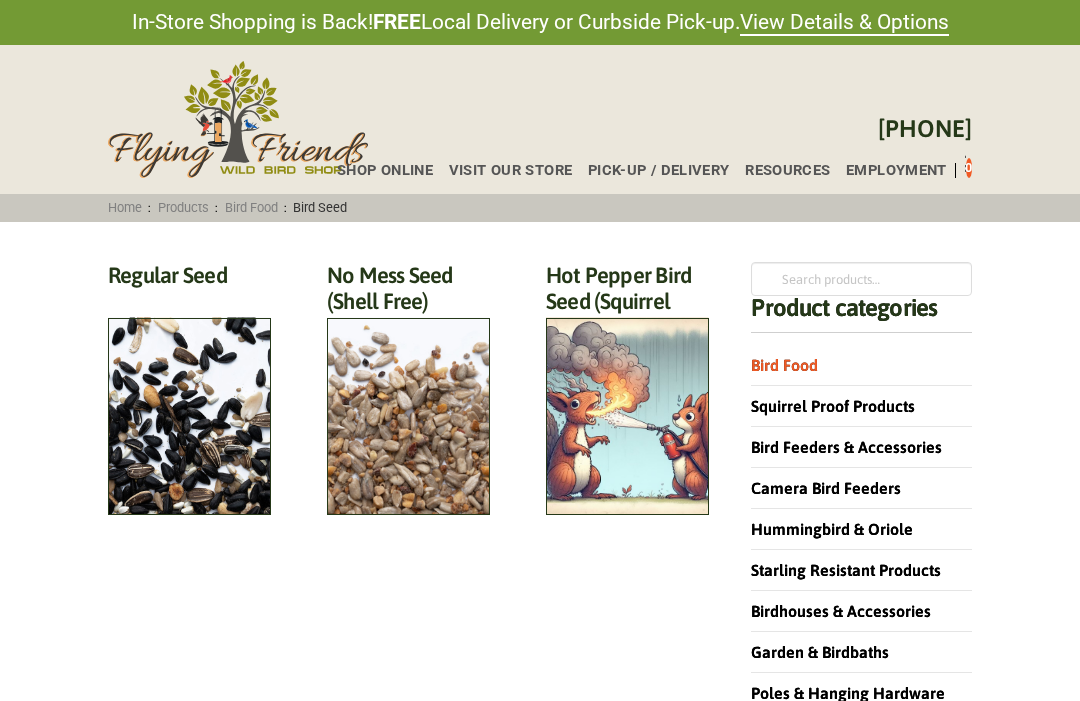 scroll, scrollTop: 0, scrollLeft: 0, axis: both 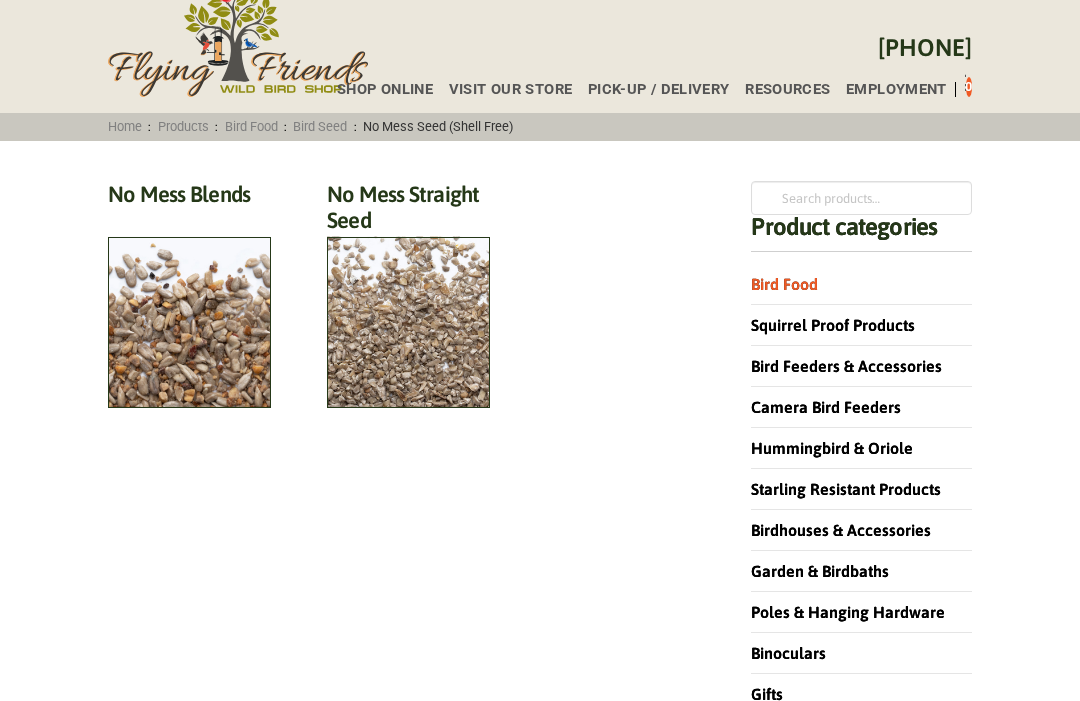click on "No Mess Straight Seed  (4)" at bounding box center [408, 213] 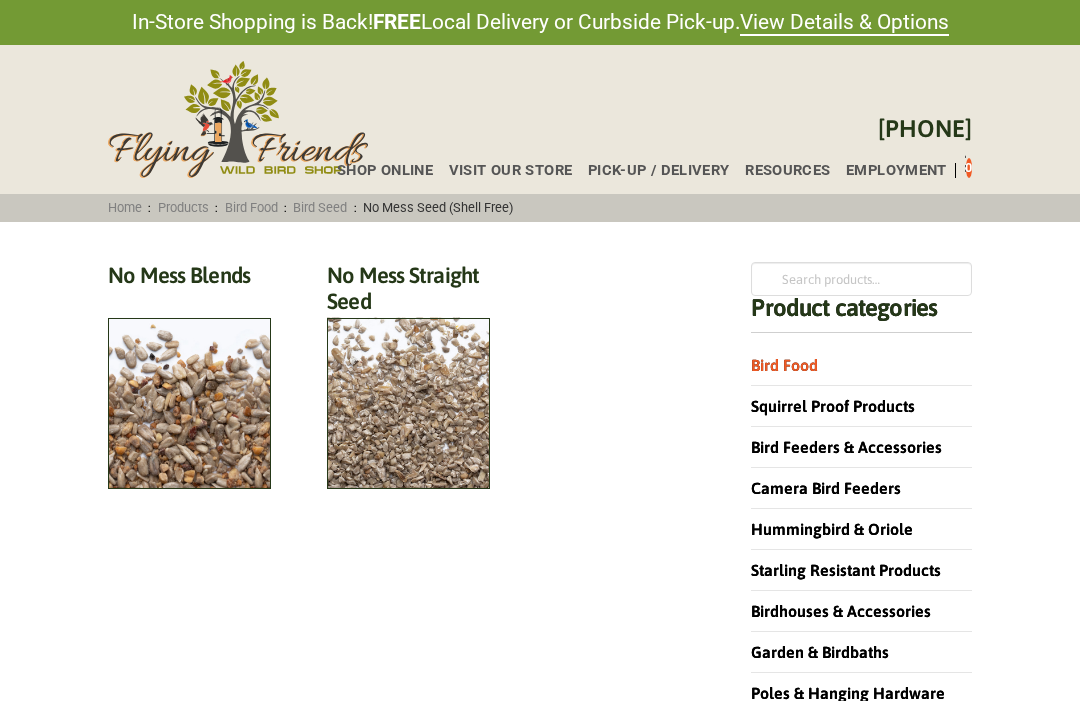 scroll, scrollTop: 148, scrollLeft: 0, axis: vertical 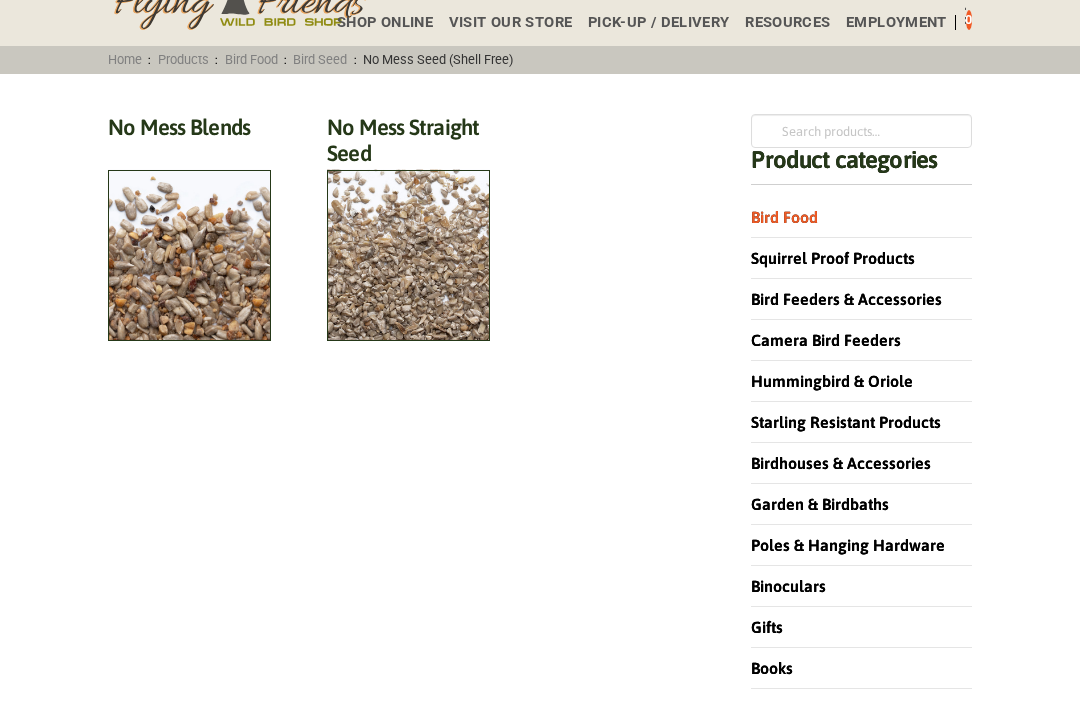 click on "No Mess Blends  (4)" at bounding box center (189, 132) 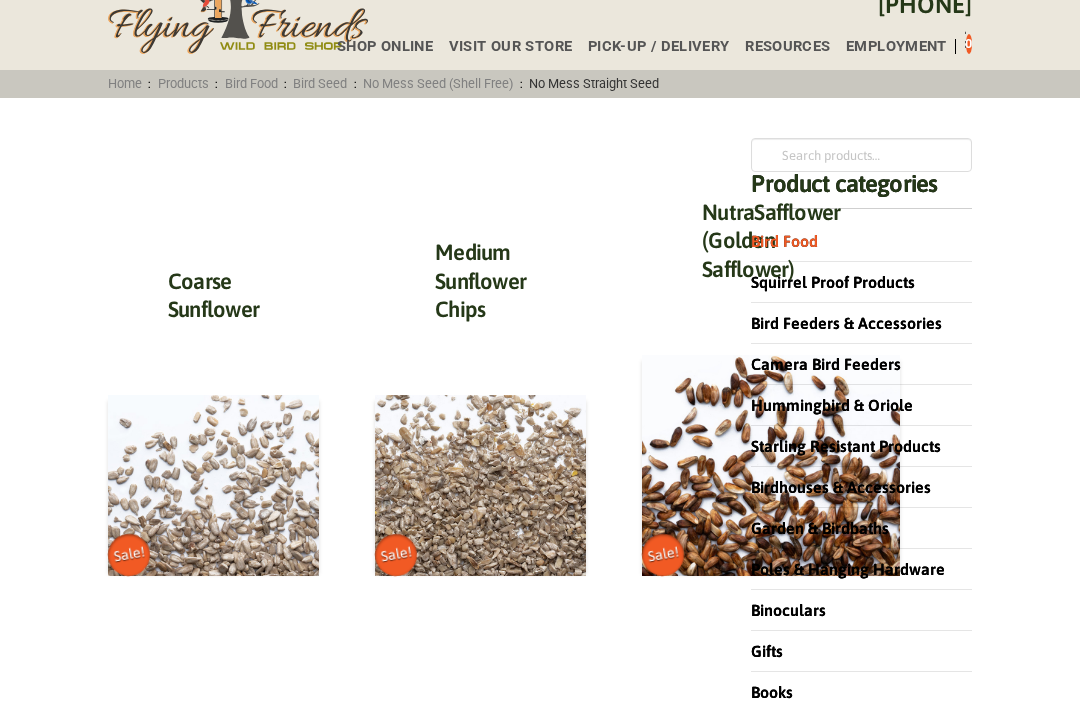 scroll, scrollTop: 0, scrollLeft: 0, axis: both 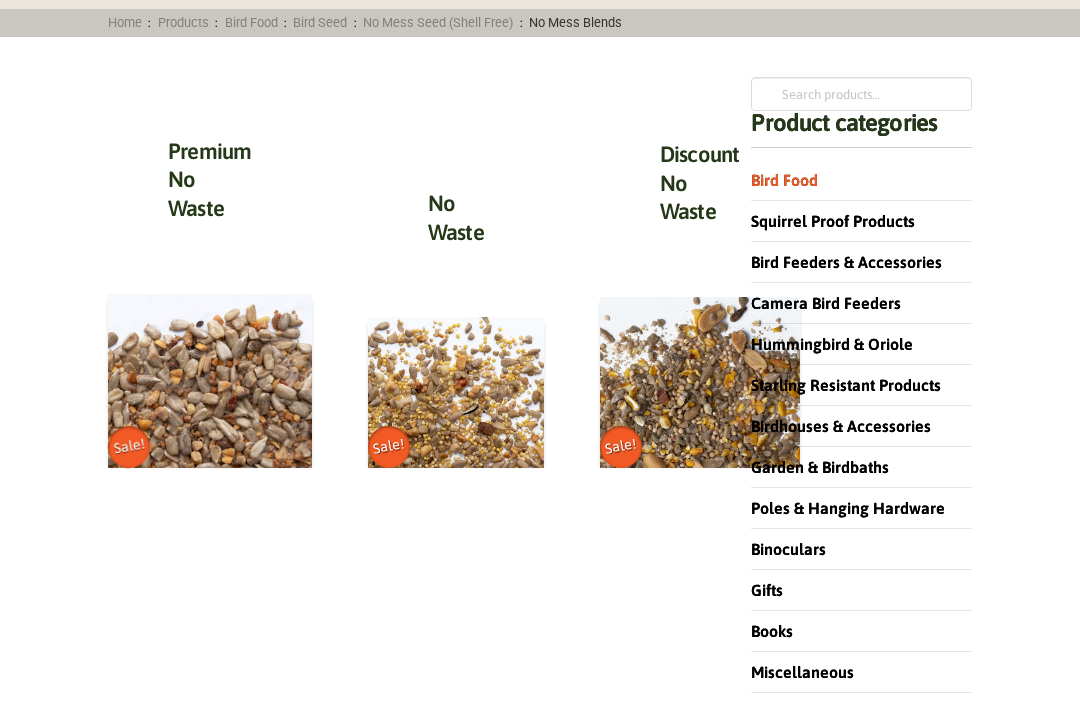 click on "Premium No Waste" at bounding box center (210, 179) 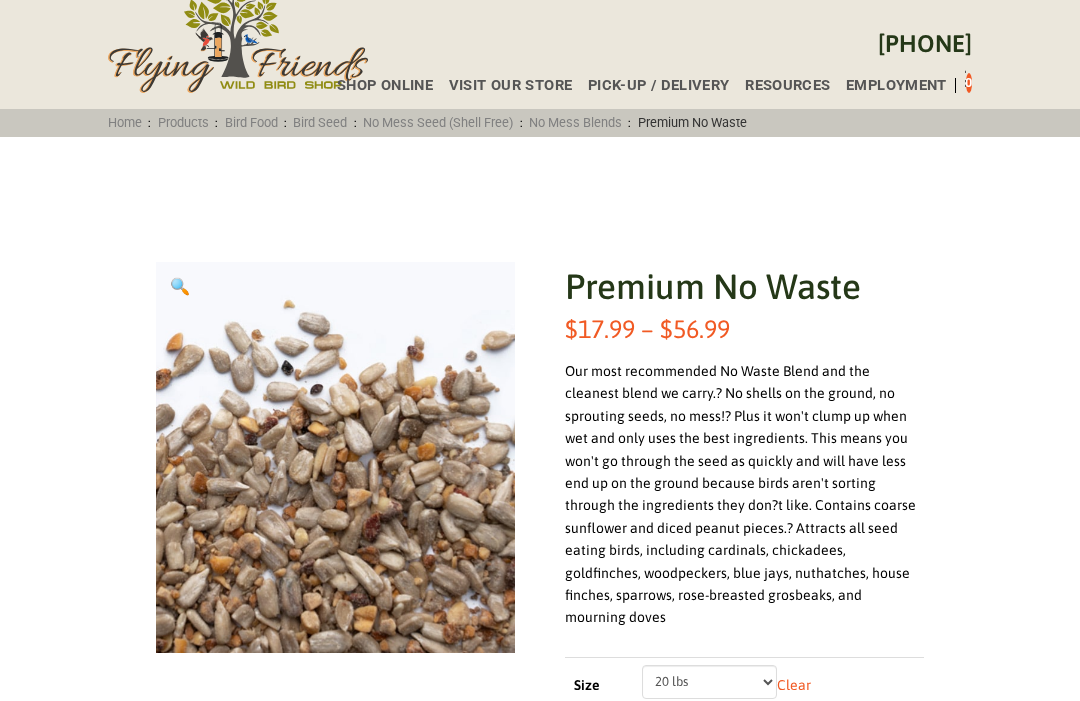 scroll, scrollTop: 0, scrollLeft: 0, axis: both 